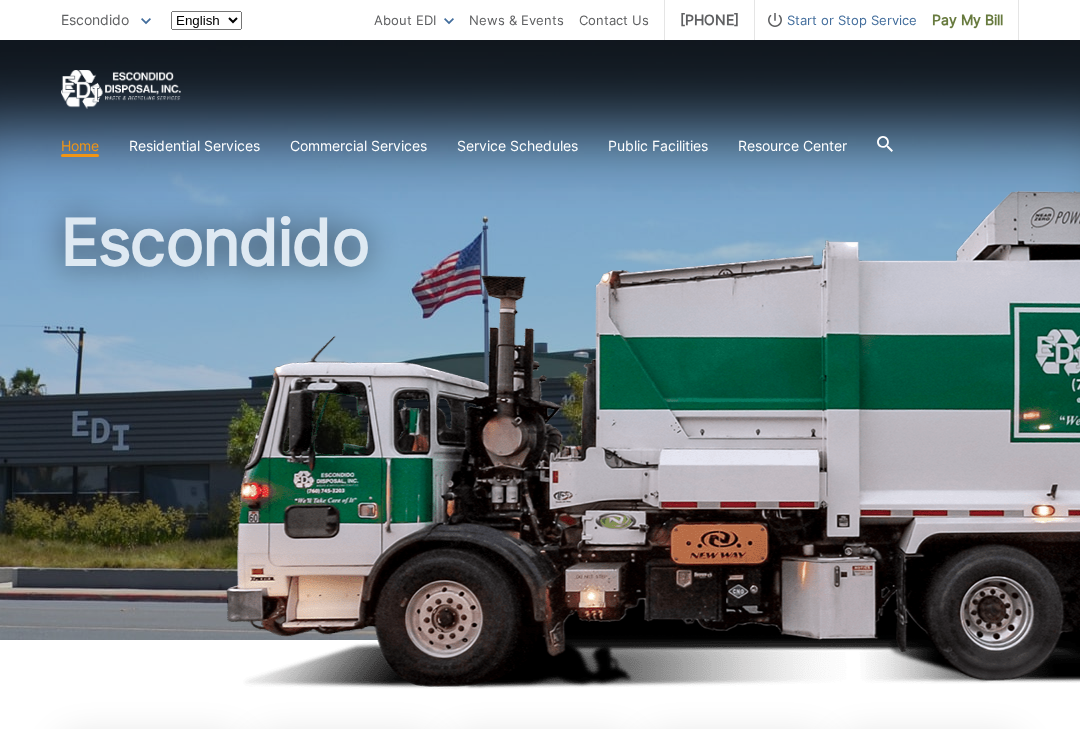 scroll, scrollTop: 0, scrollLeft: 0, axis: both 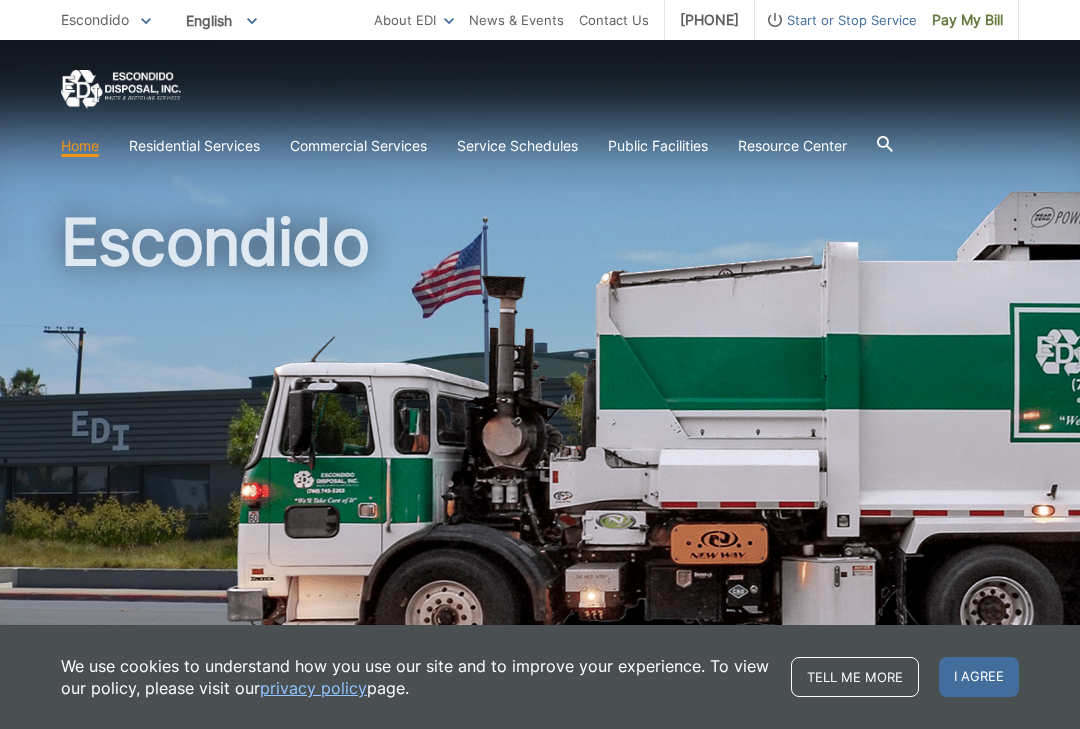 click on "I agree" at bounding box center [979, 677] 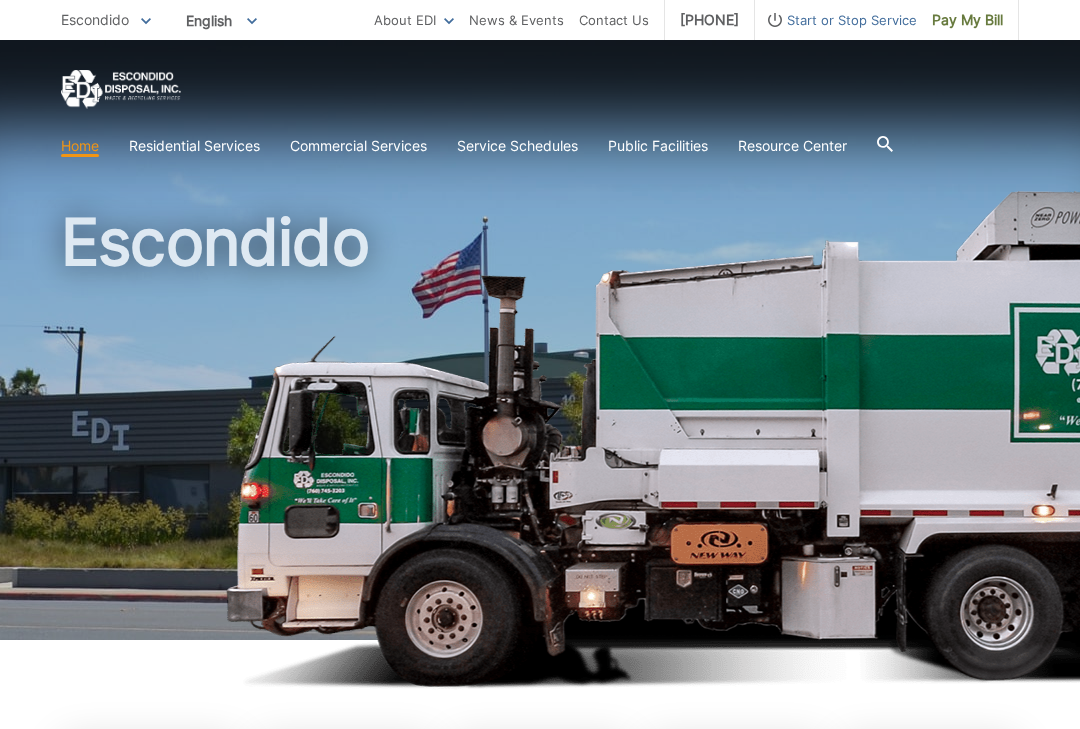 click on "Home" at bounding box center [80, 146] 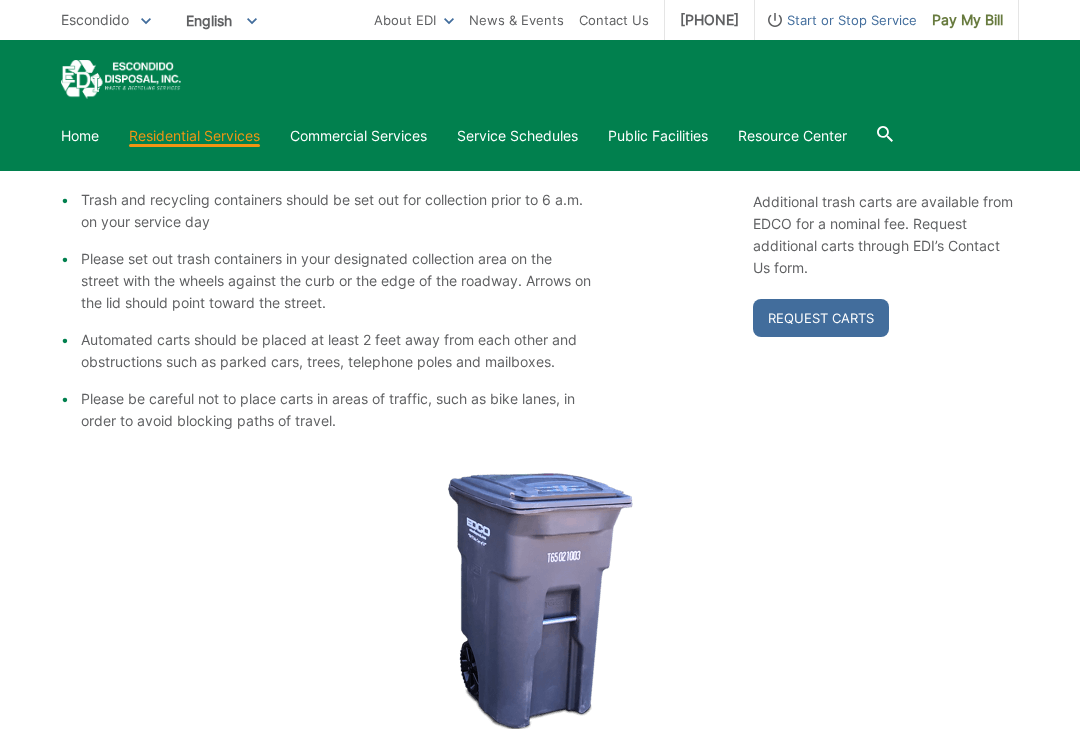 scroll, scrollTop: 412, scrollLeft: 0, axis: vertical 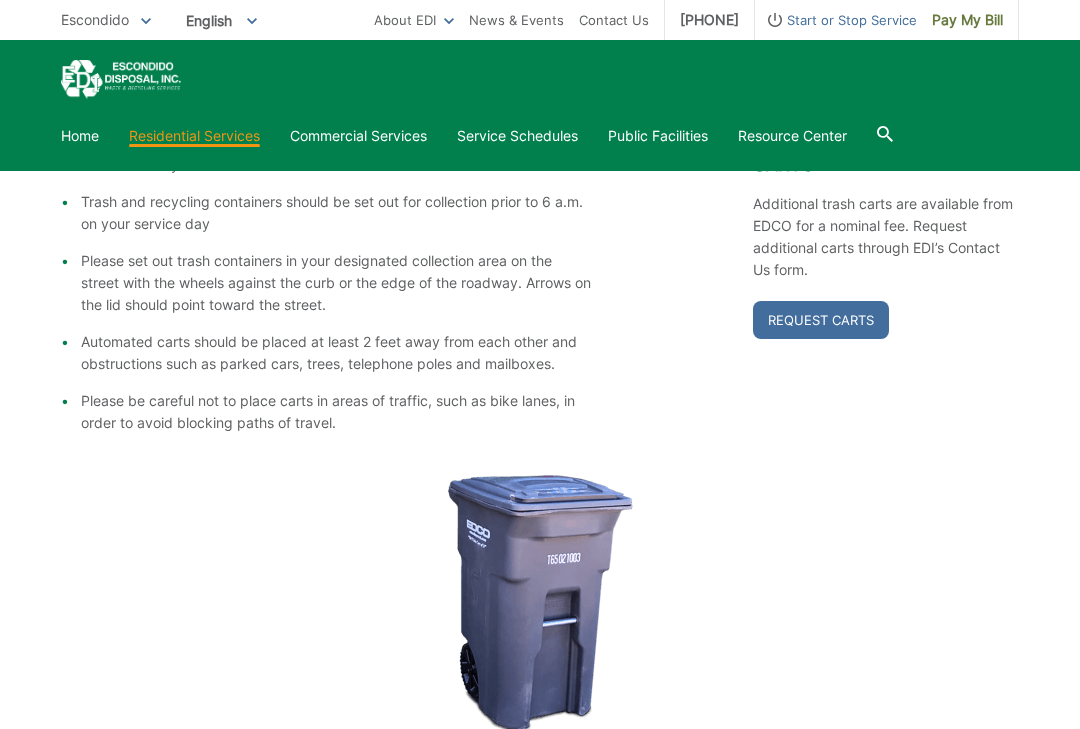 click on "Residential Diversion Calculator" at bounding box center (0, 0) 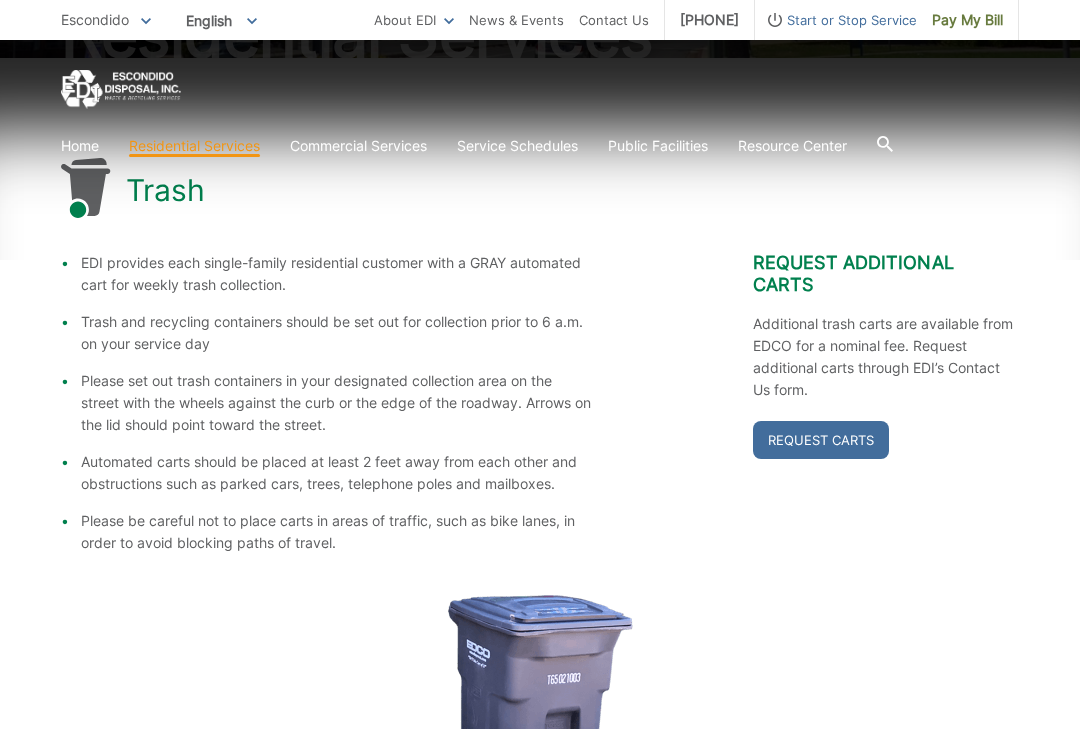 scroll, scrollTop: 294, scrollLeft: 0, axis: vertical 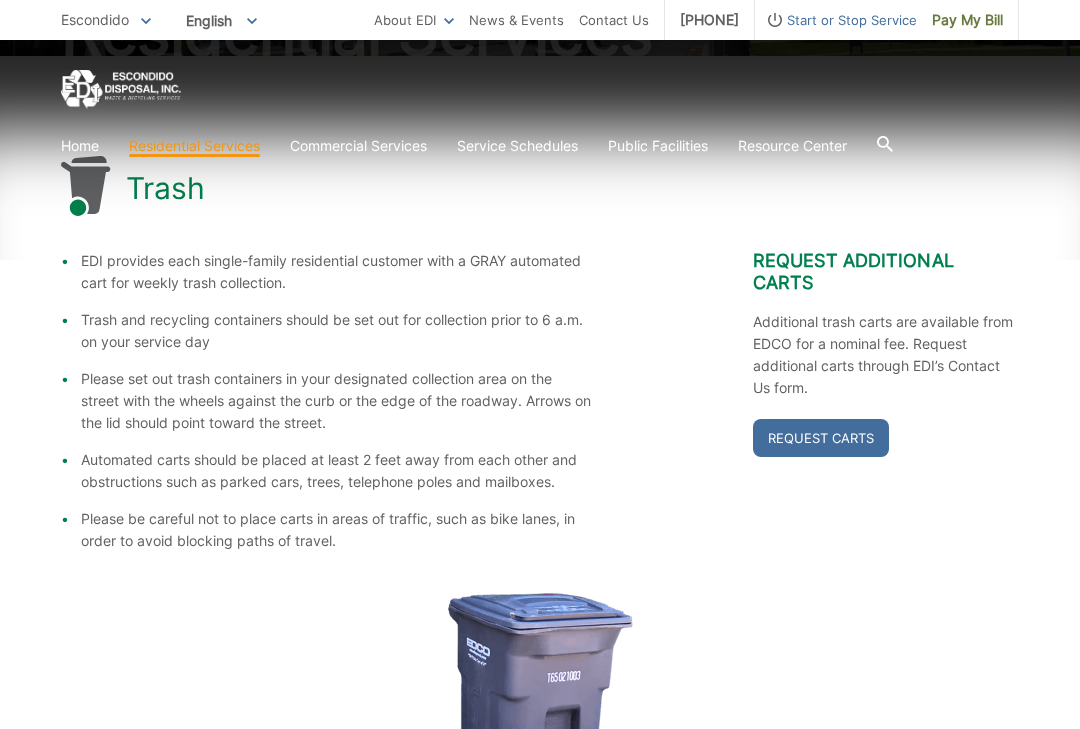 click on "Contact Us" at bounding box center [614, 20] 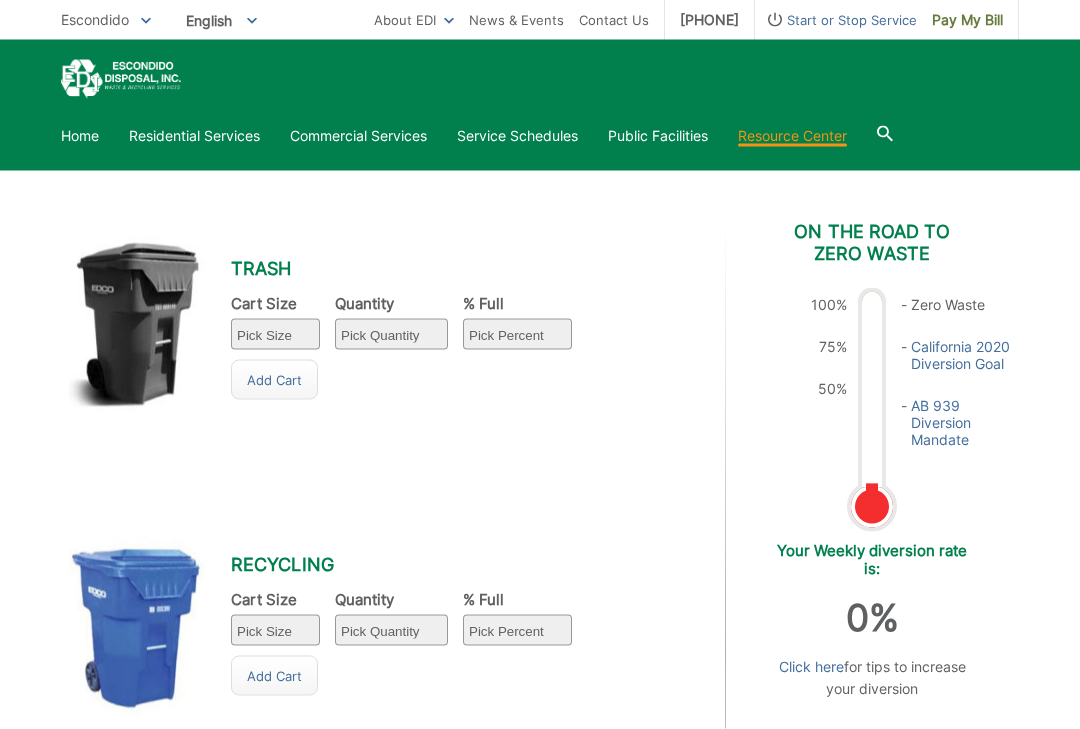 scroll, scrollTop: 719, scrollLeft: 0, axis: vertical 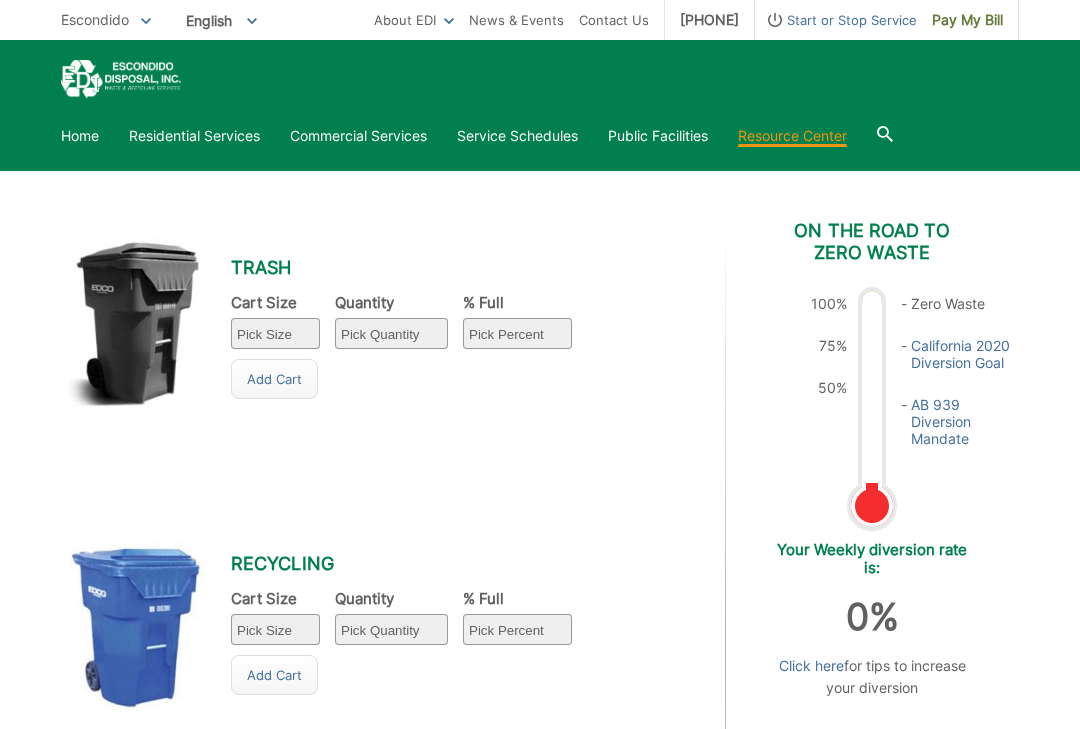 click on "Pick Size
32 gallon
64 gallon
96 gallon" at bounding box center (275, 333) 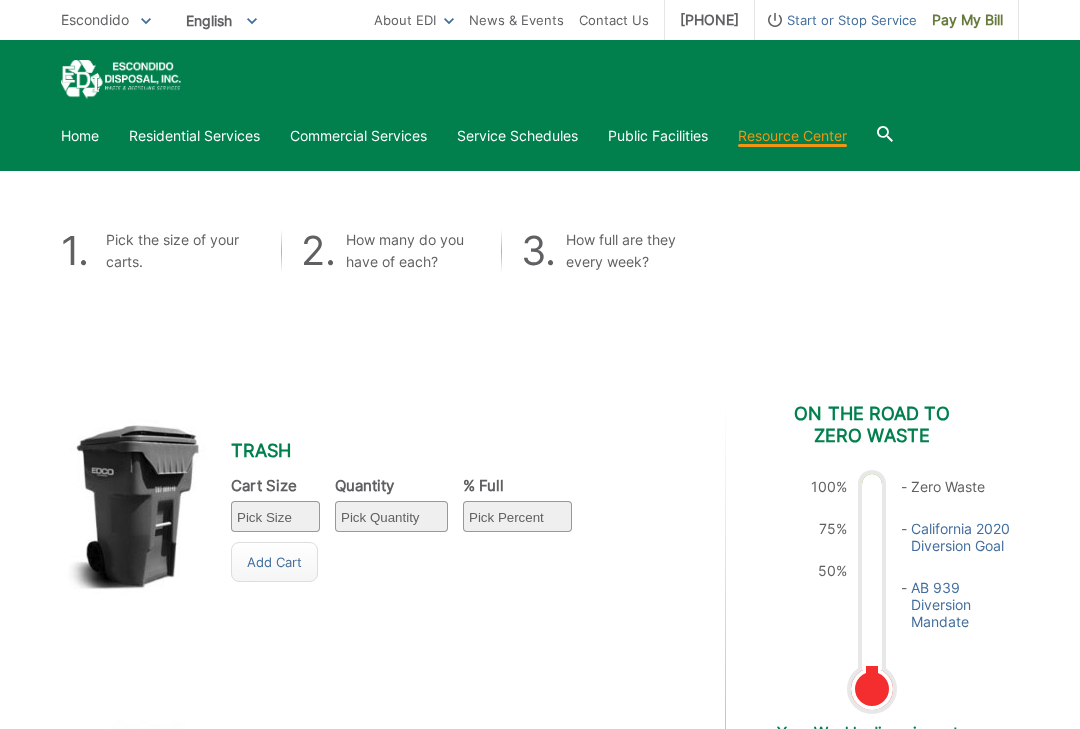 scroll, scrollTop: 535, scrollLeft: 0, axis: vertical 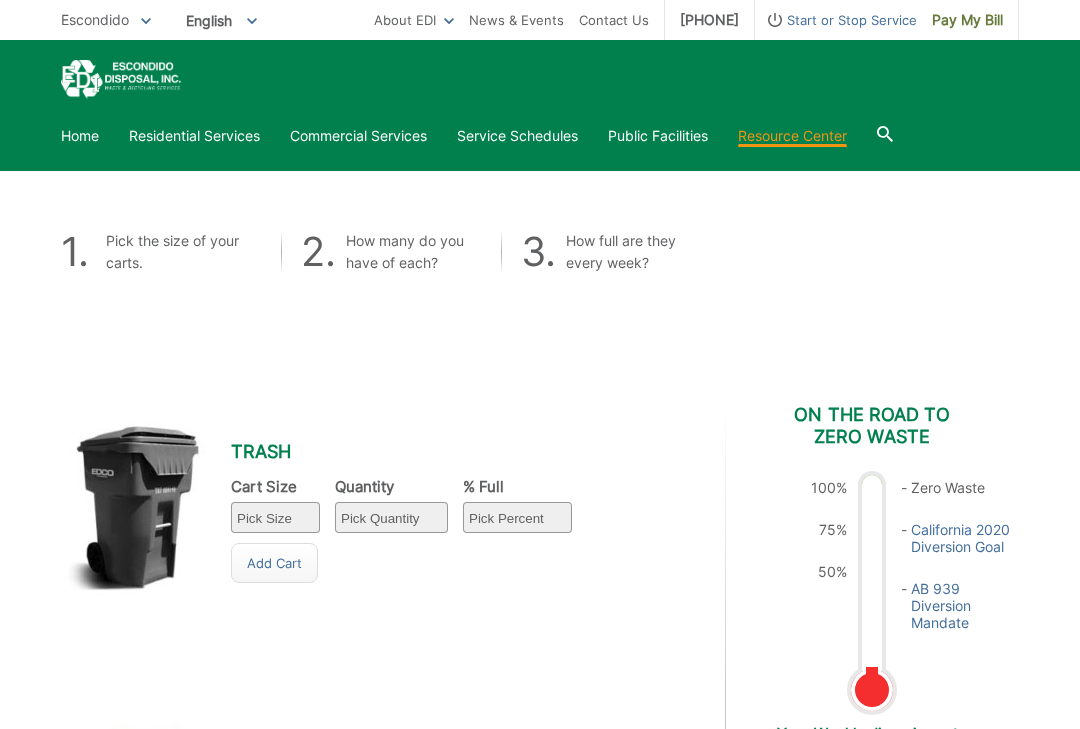 click on "How many do you have of each?" at bounding box center (381, 252) 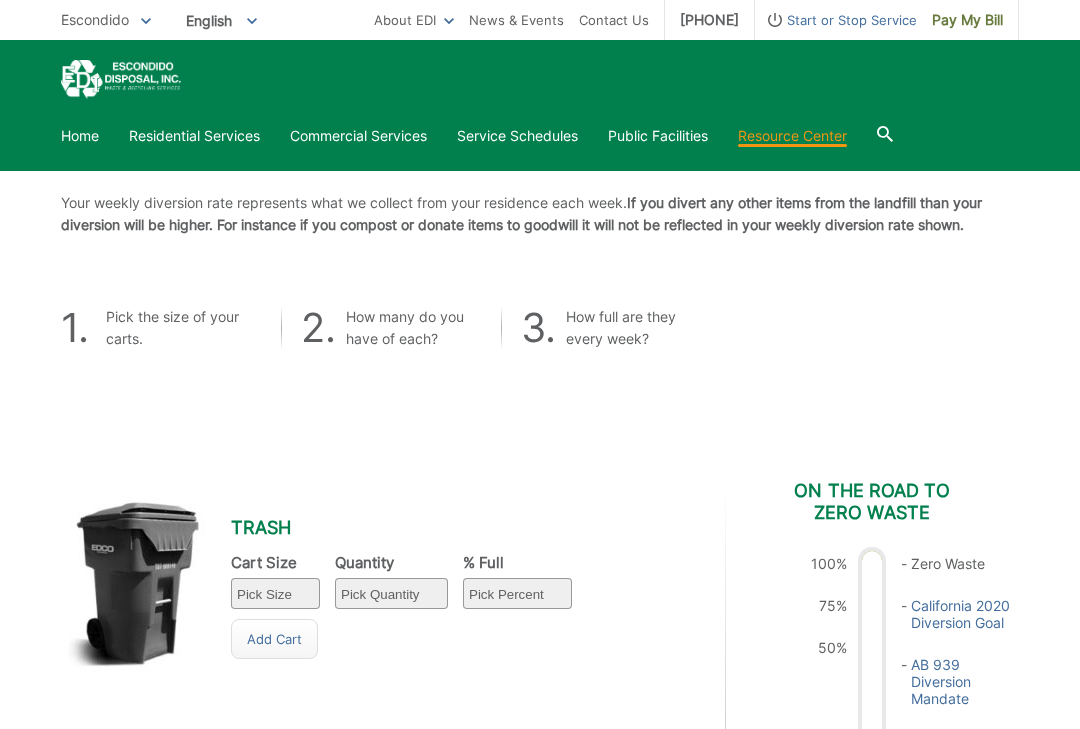 scroll, scrollTop: 461, scrollLeft: 0, axis: vertical 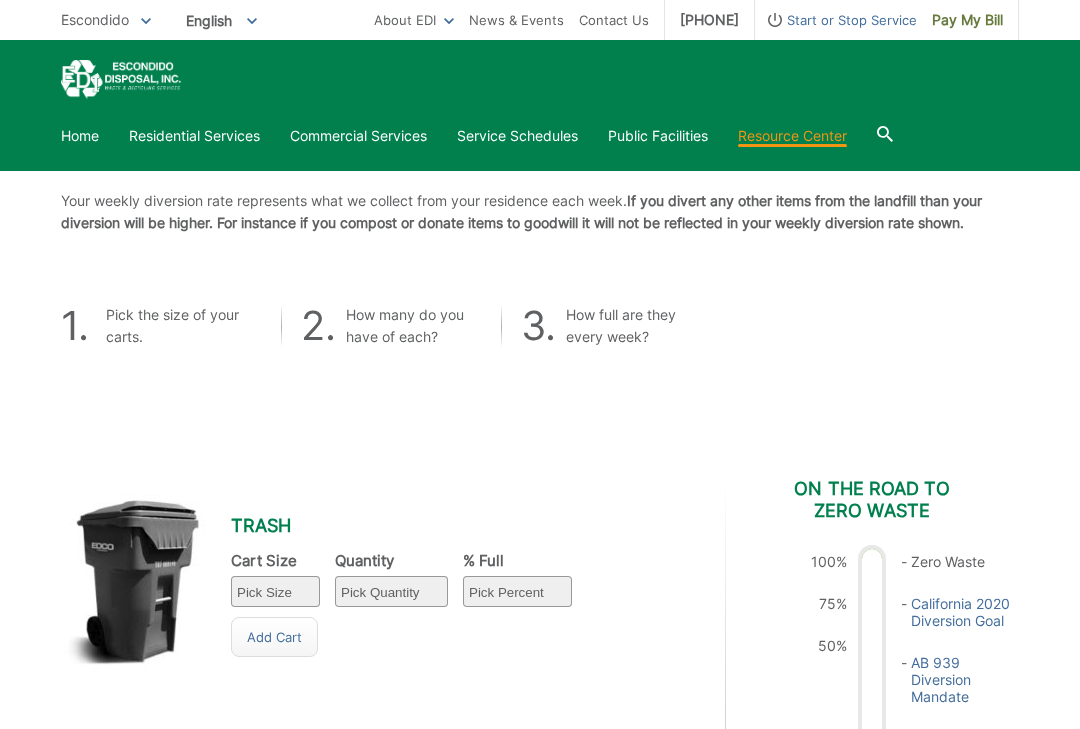 click on "How full are they every week?" at bounding box center [601, 326] 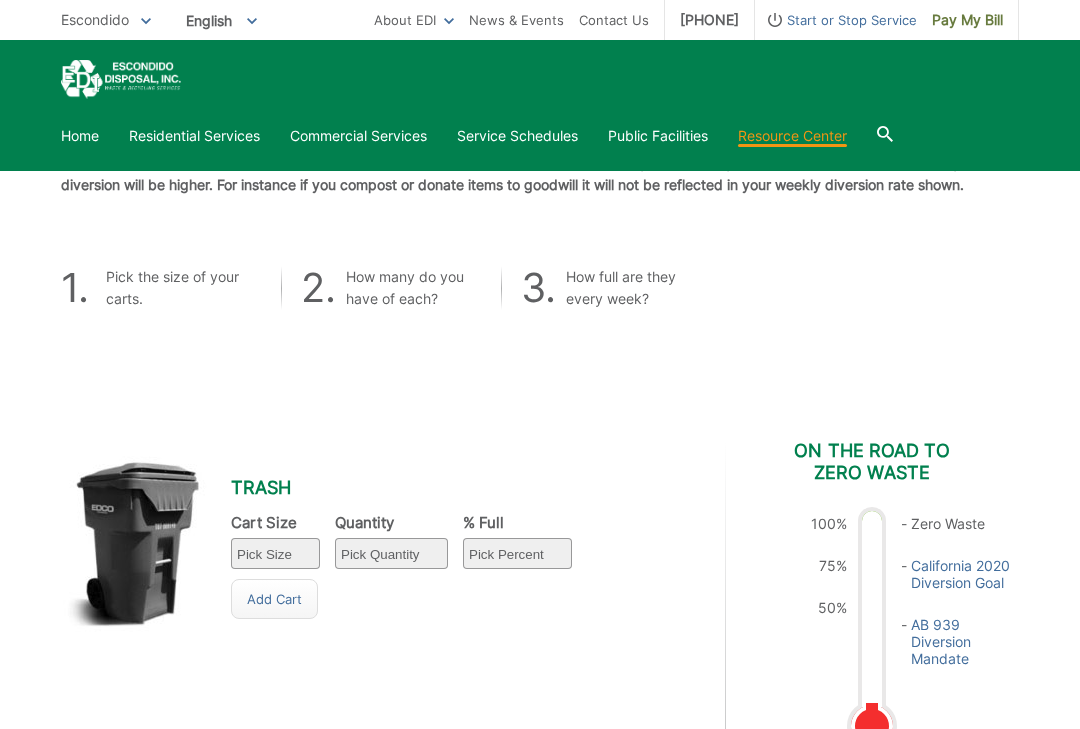 scroll, scrollTop: 498, scrollLeft: 0, axis: vertical 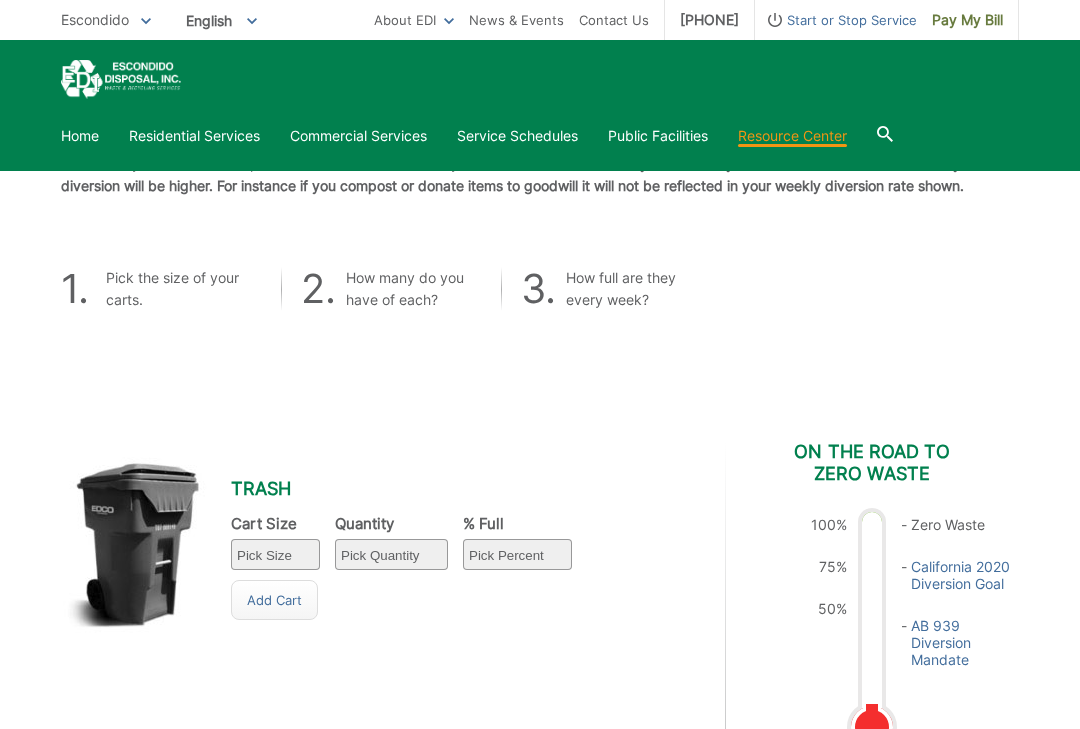 click on "Pick Size
32 gallon
64 gallon
96 gallon" at bounding box center (275, 554) 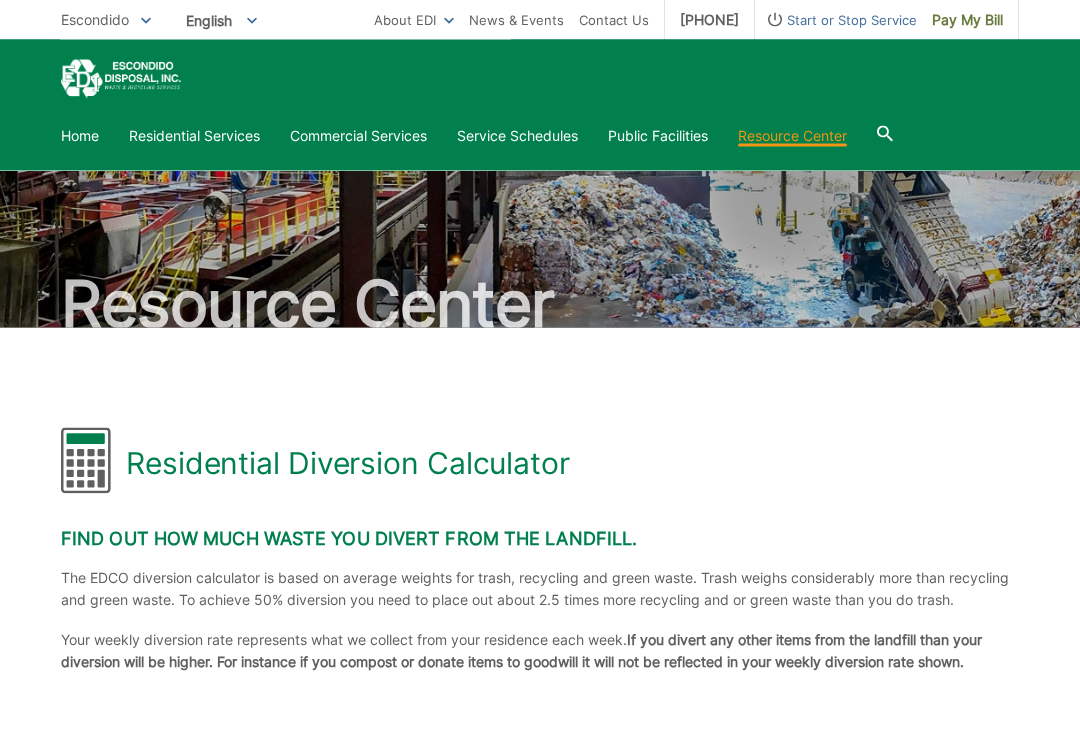 scroll, scrollTop: 0, scrollLeft: 0, axis: both 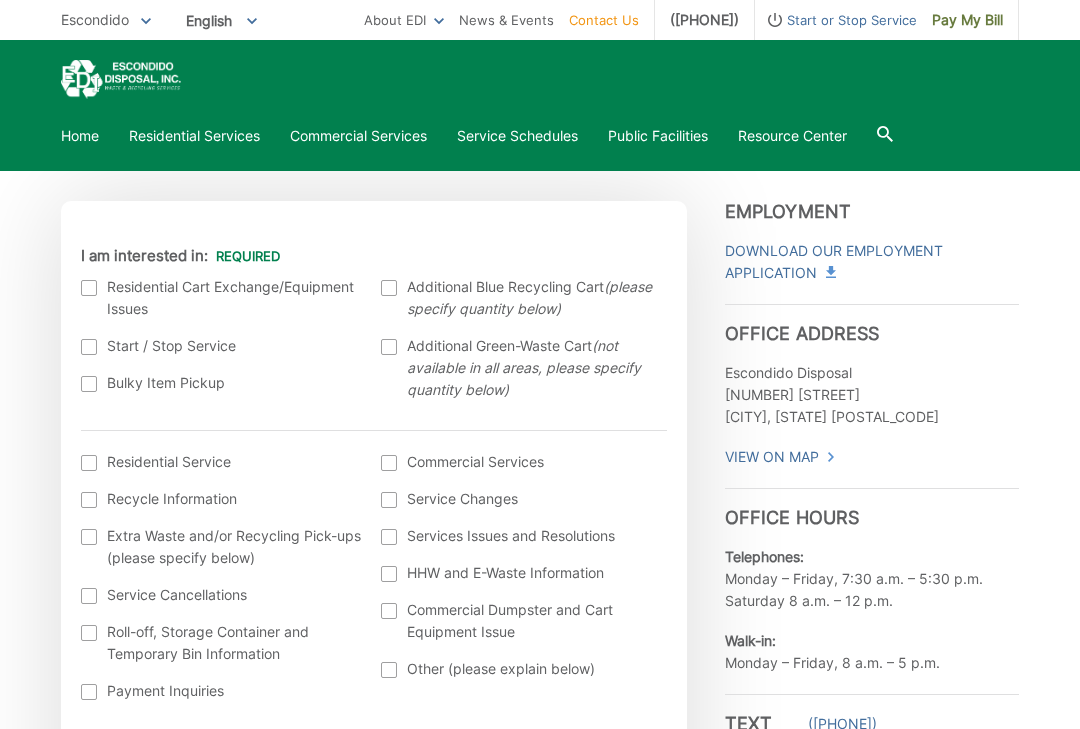 click at bounding box center [89, 288] 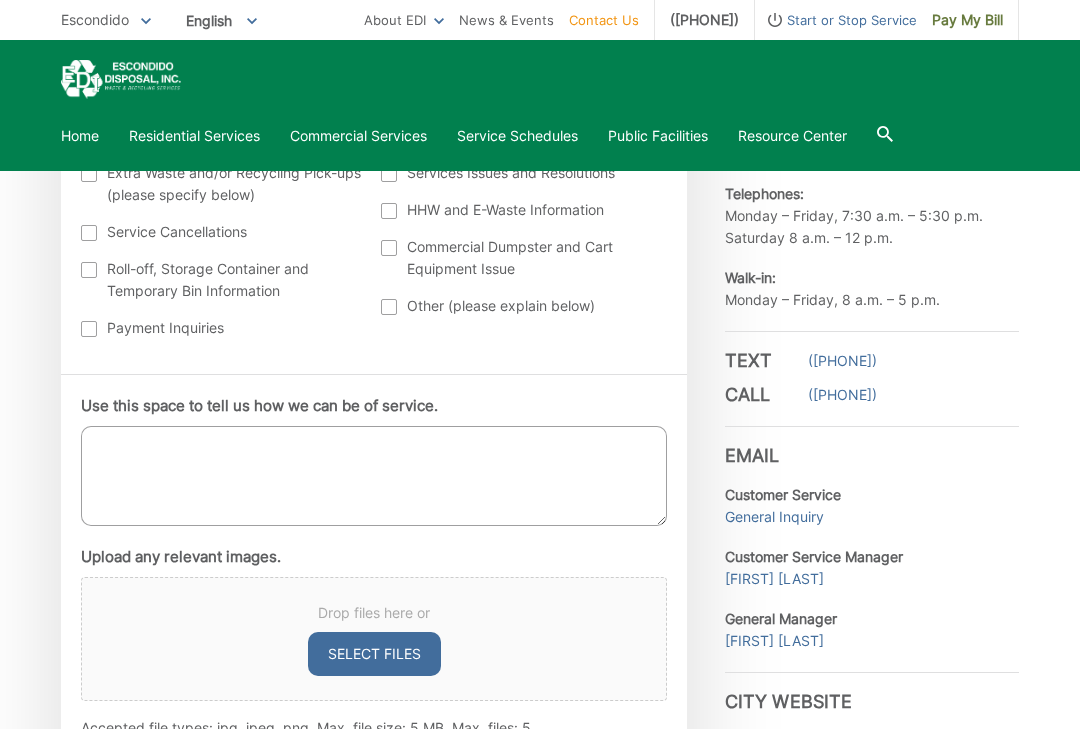 scroll, scrollTop: 825, scrollLeft: 0, axis: vertical 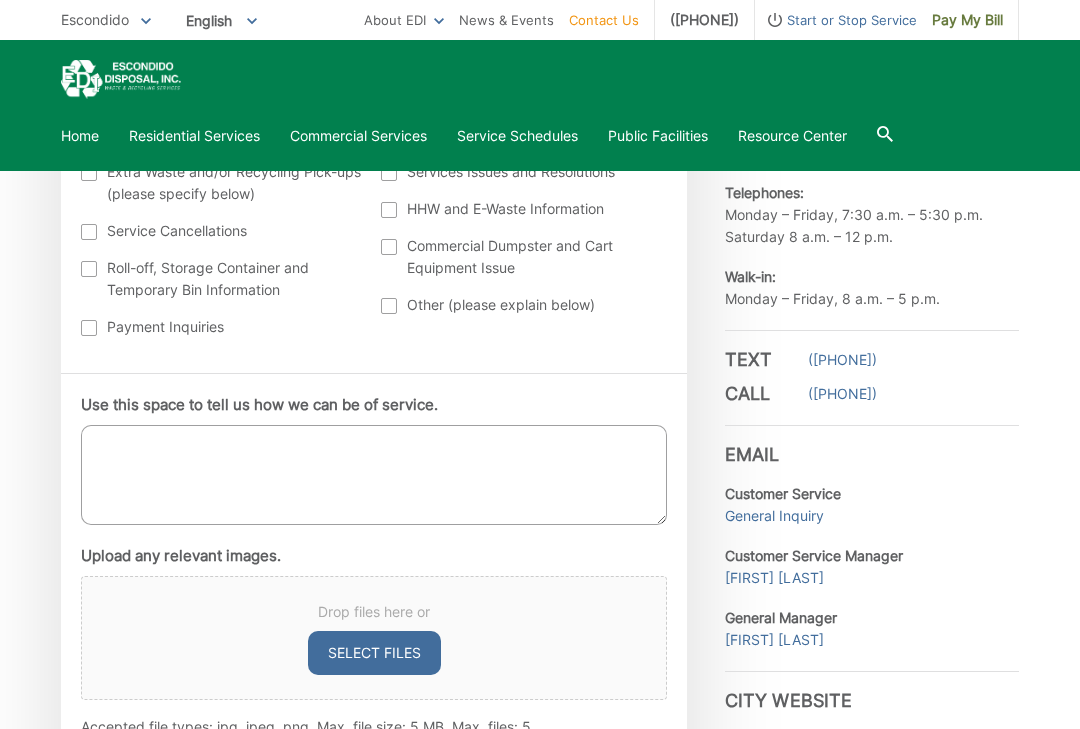 click on "Use this space to tell us how we can be of service." at bounding box center (374, 475) 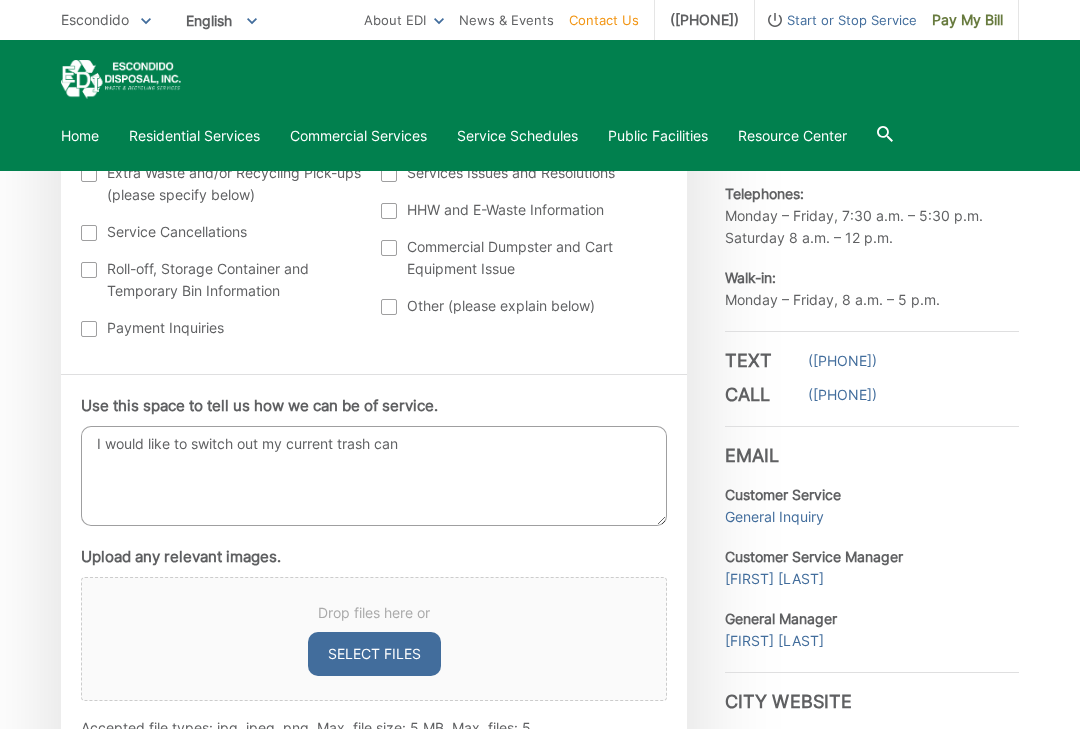 click on "I would like to switch out my current trash can" at bounding box center [374, 476] 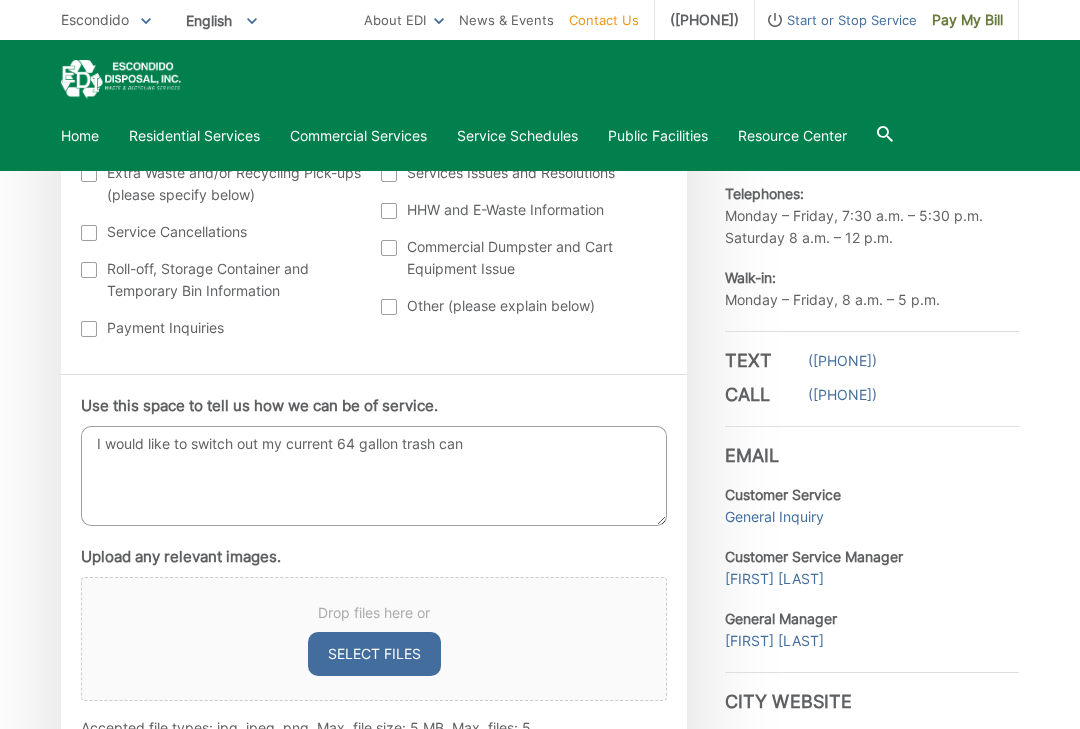 click on "I would like to switch out my current 64 gallon trash can" at bounding box center [374, 476] 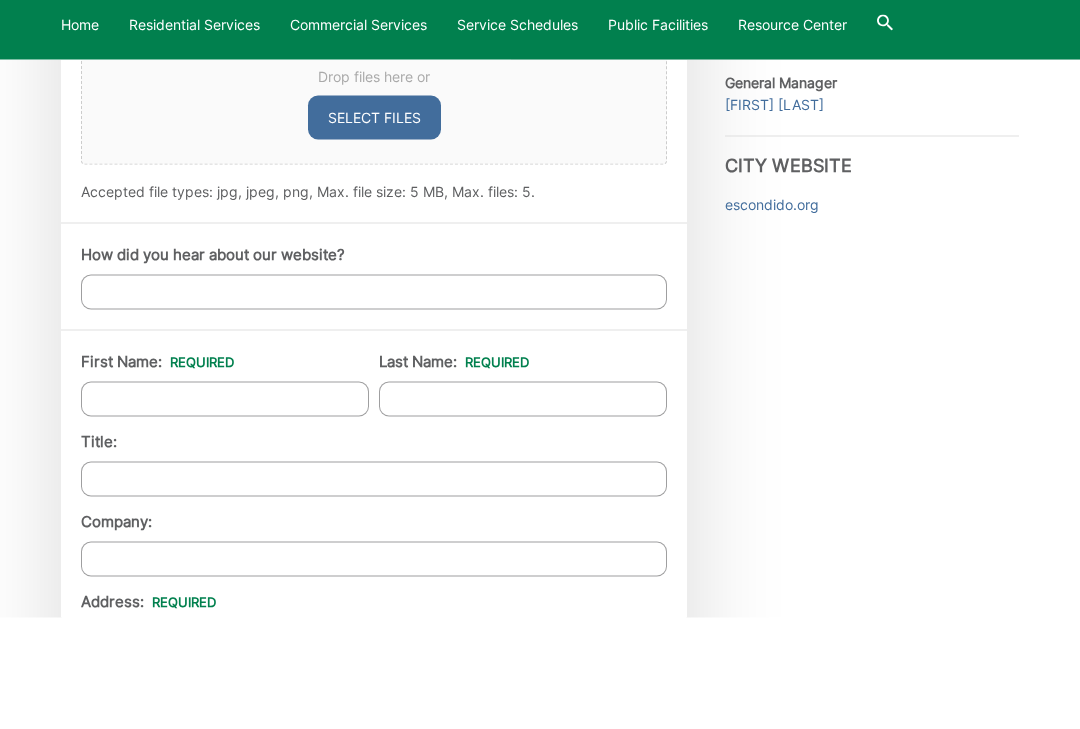 scroll, scrollTop: 1251, scrollLeft: 0, axis: vertical 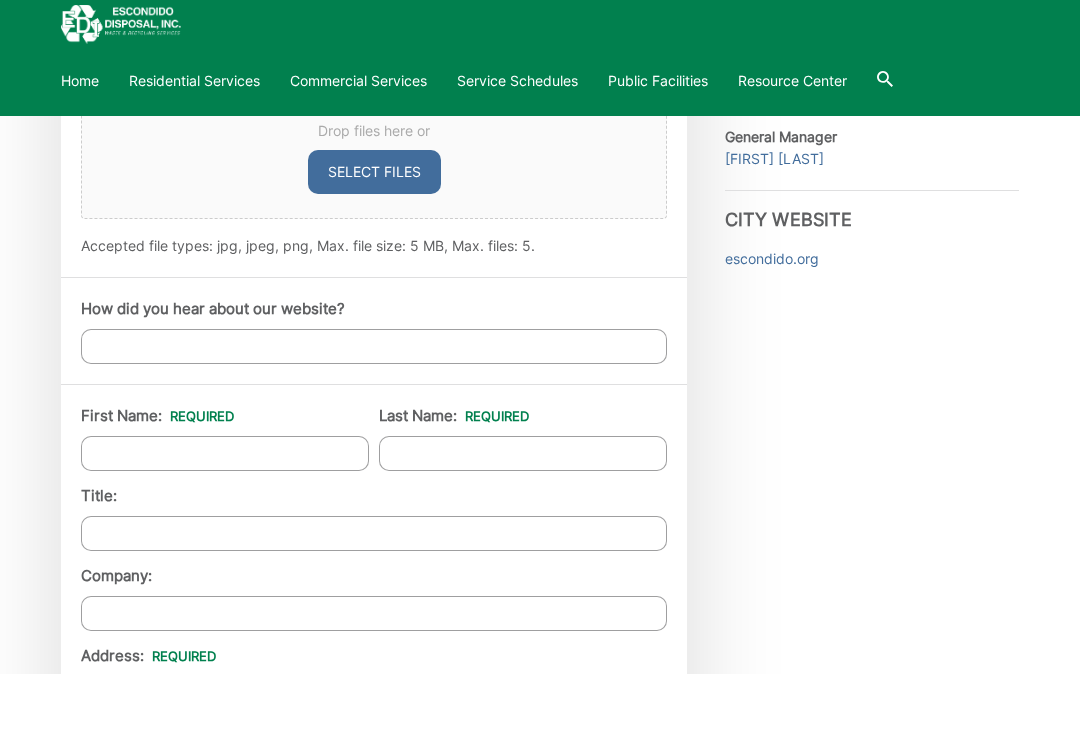 type on "I would like to switch out my current 64 gallon trash can for a smaller 32 gallon can." 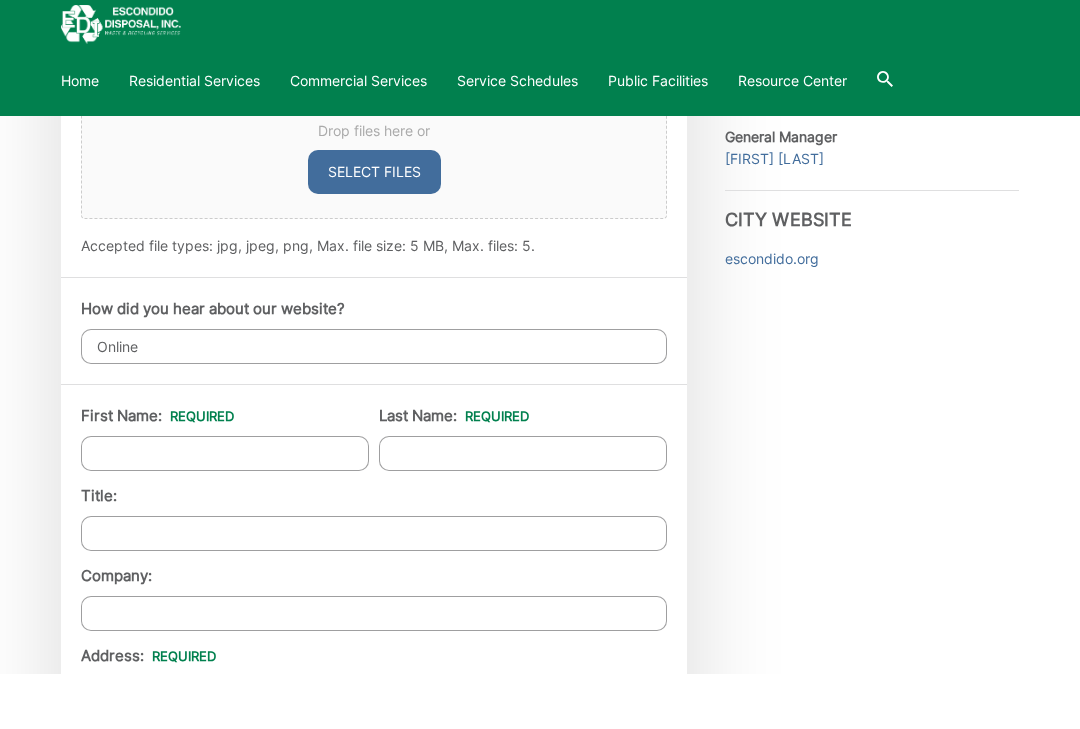 type on "Online" 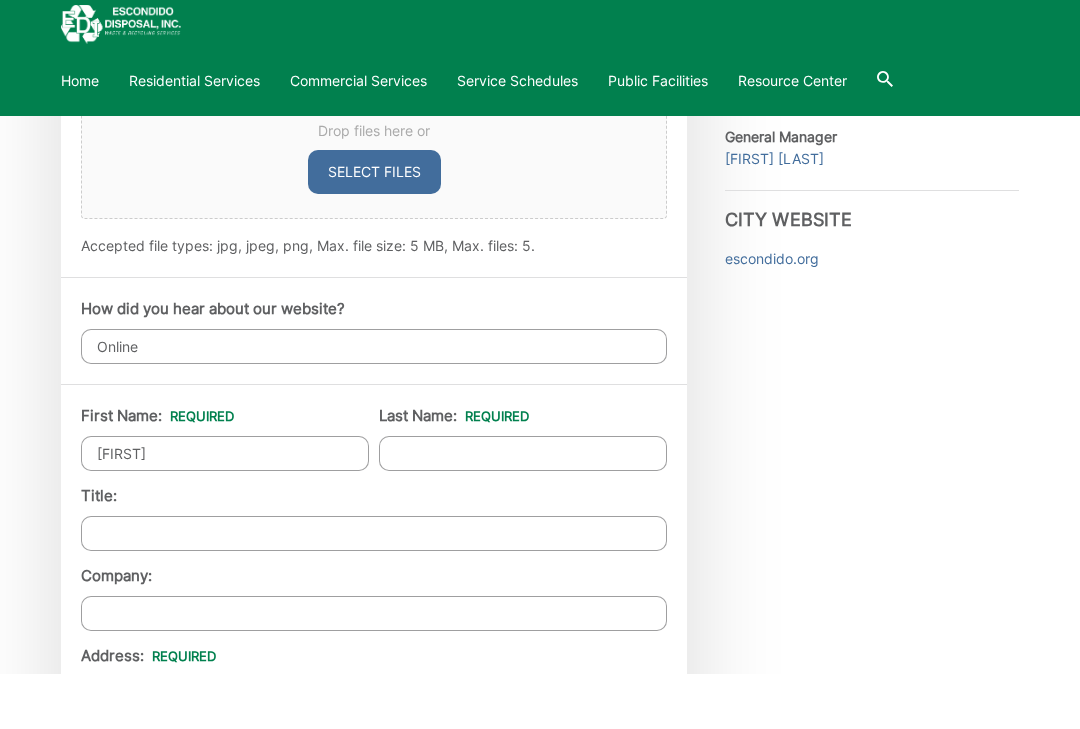 type on "Barbara" 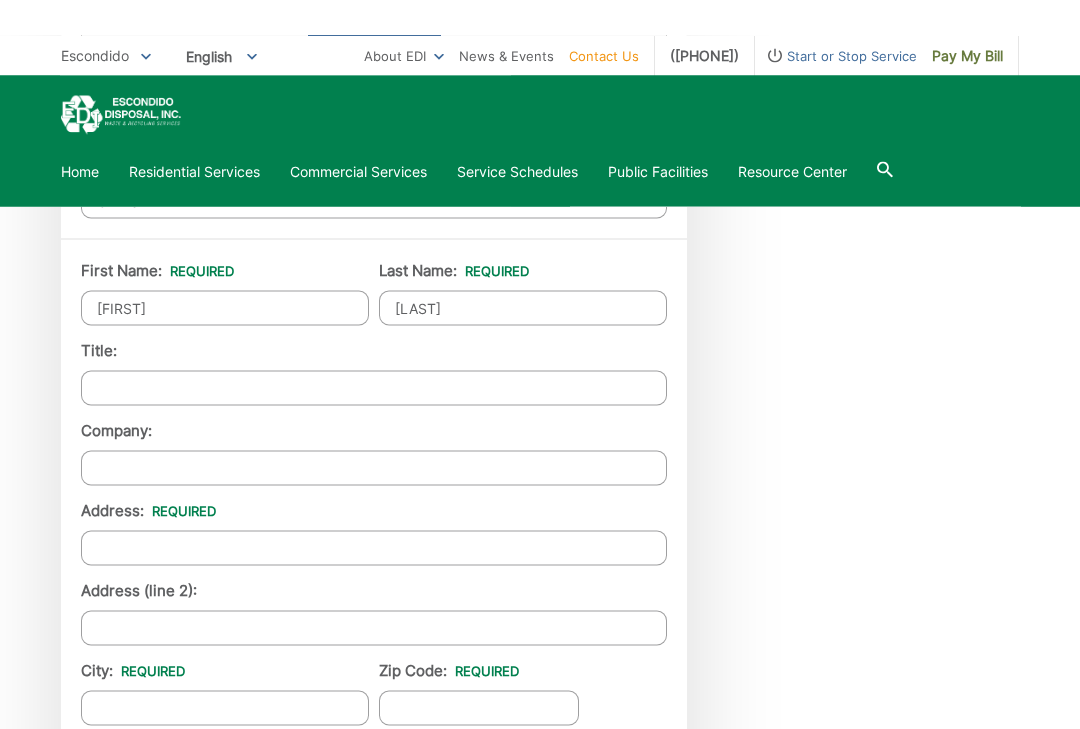 scroll, scrollTop: 1488, scrollLeft: 0, axis: vertical 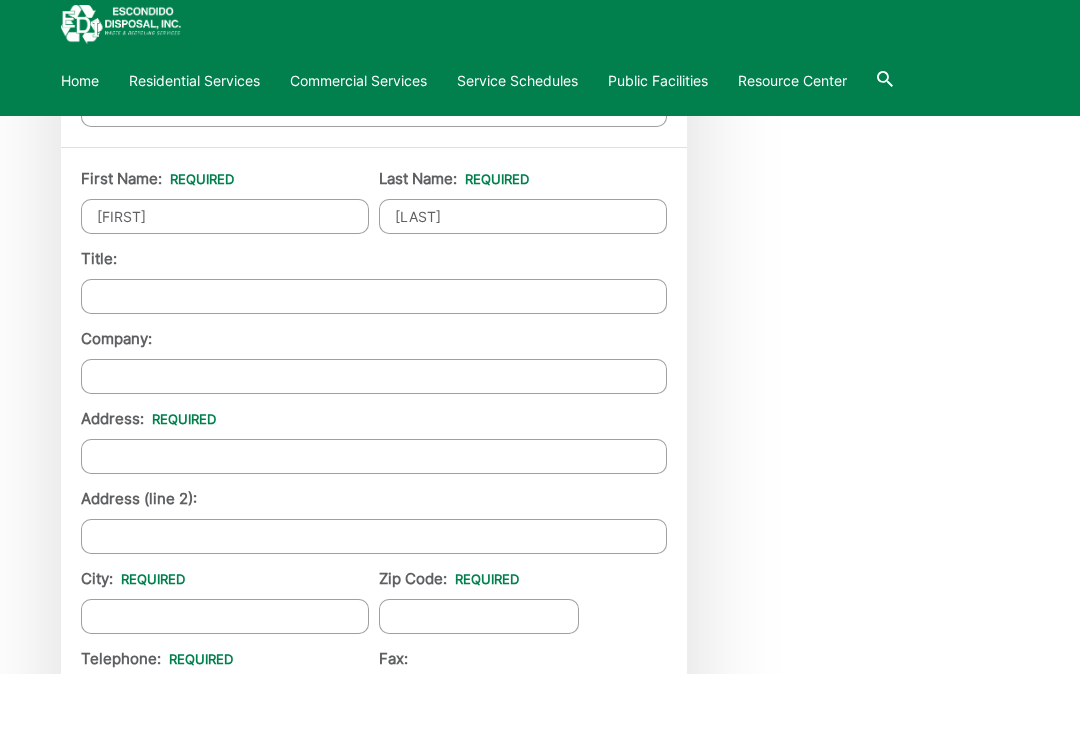 type on "Donnelly" 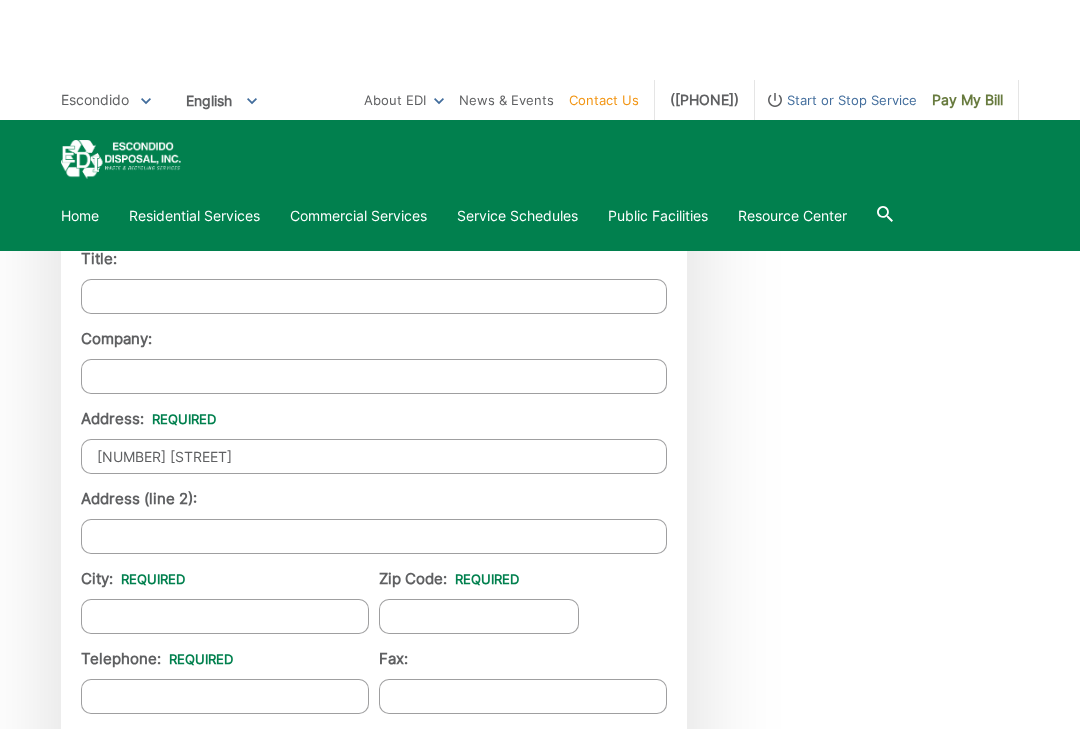 scroll, scrollTop: 1635, scrollLeft: 0, axis: vertical 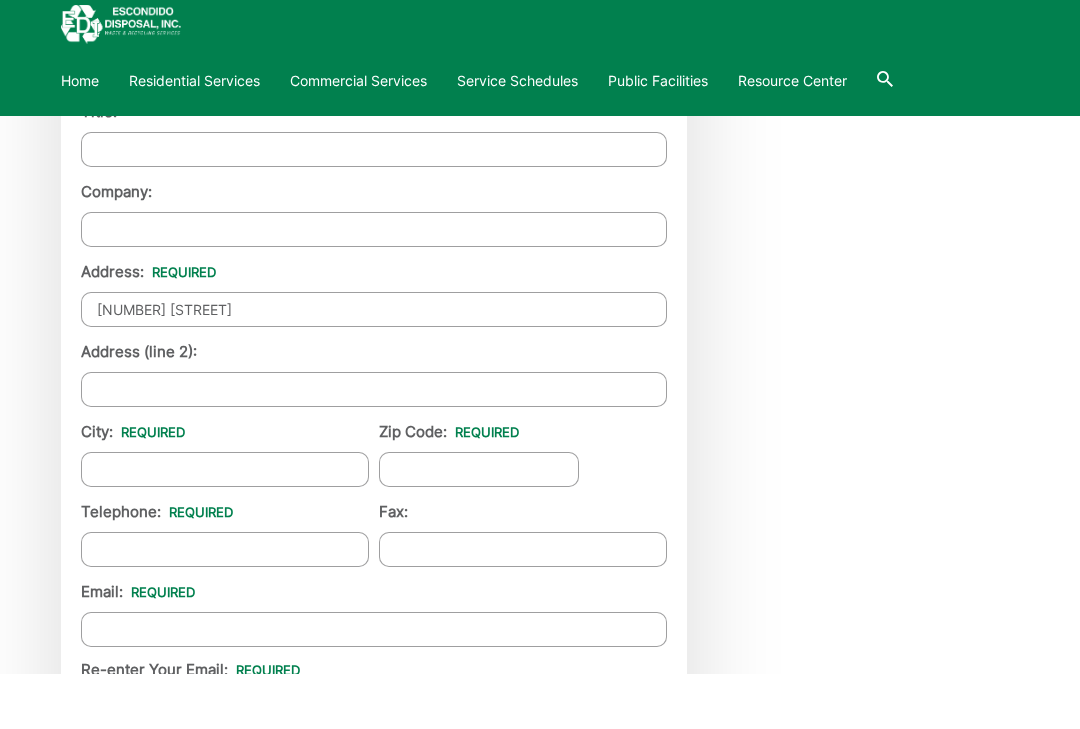 type on "240 S. Fig Street" 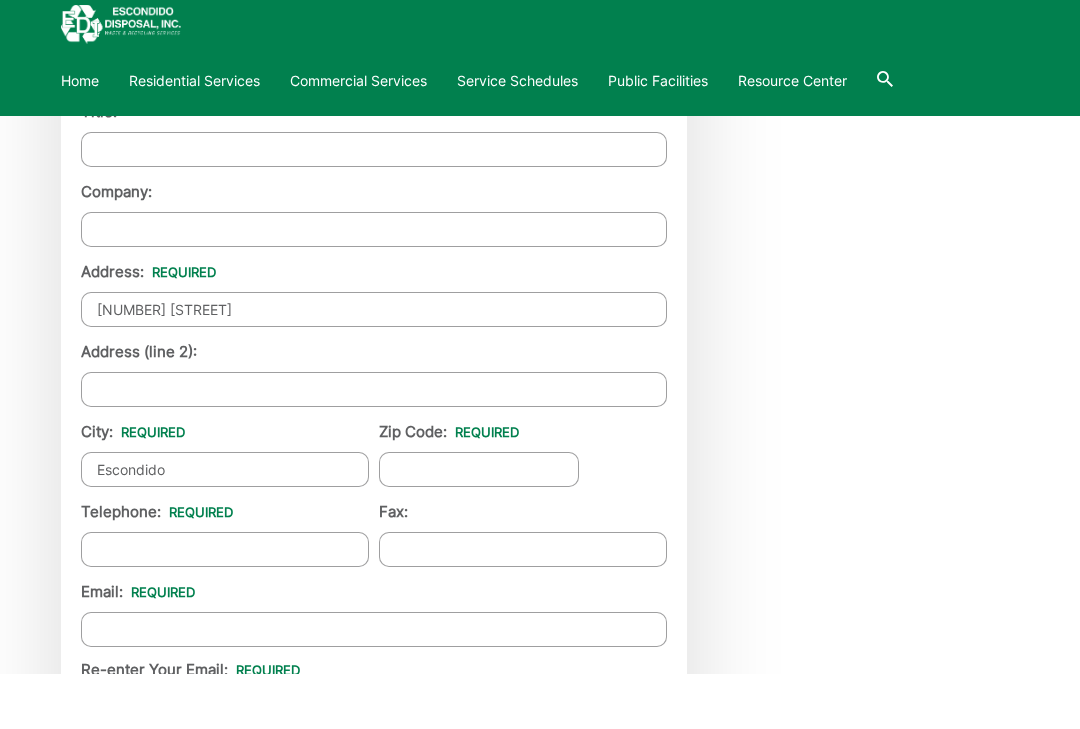 type on "Escondido" 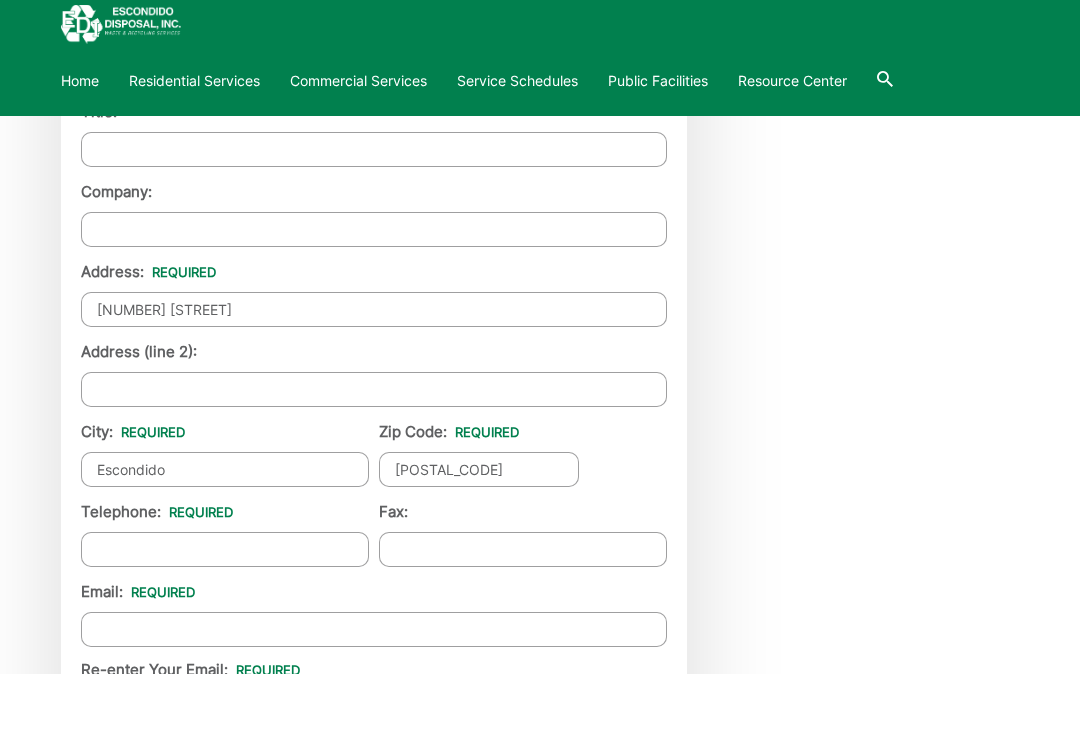 type on "92025" 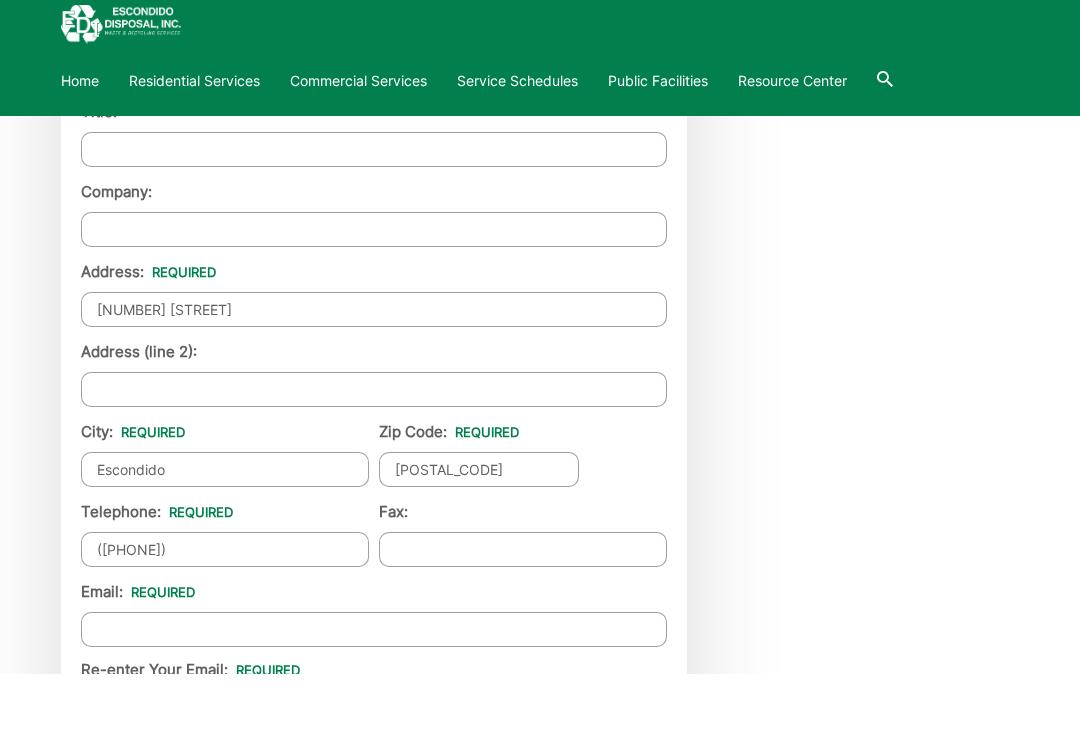 type on "(760) 473-1671" 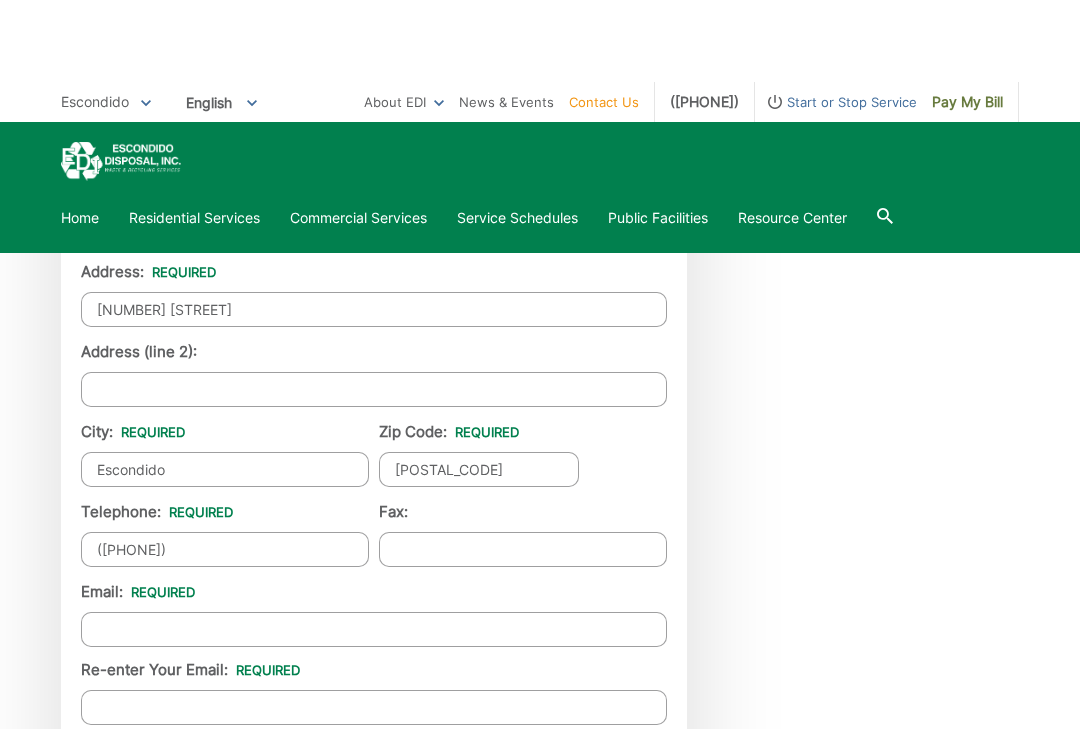 scroll, scrollTop: 1777, scrollLeft: 0, axis: vertical 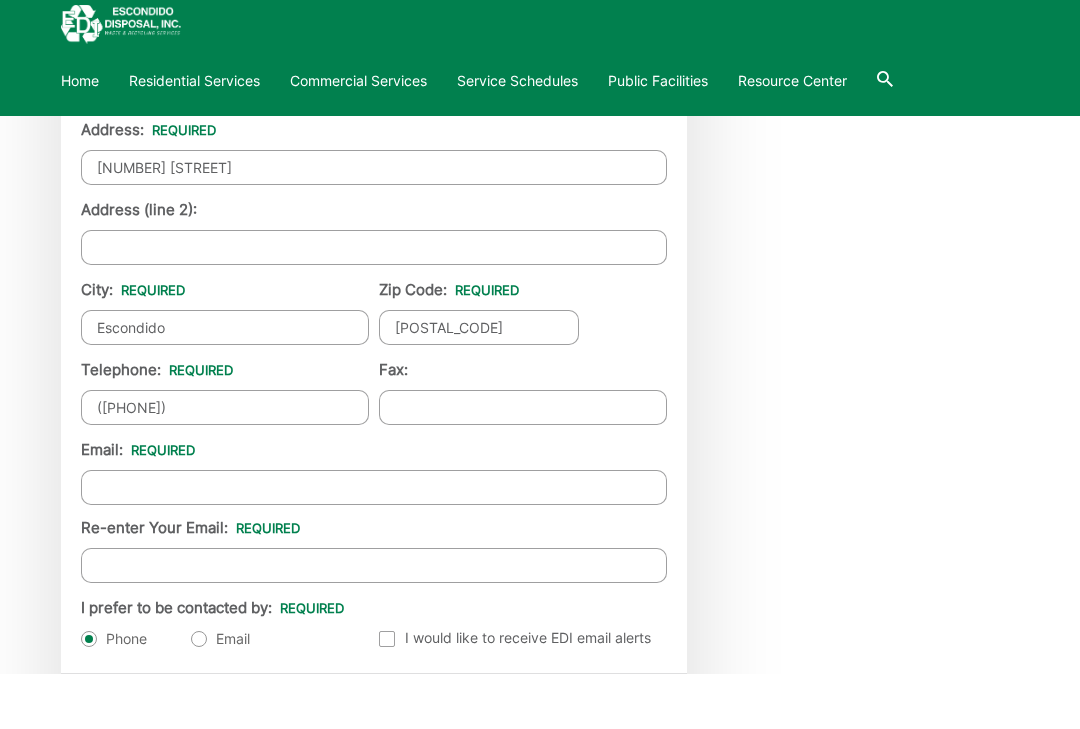 click on "Email *" at bounding box center (374, 542) 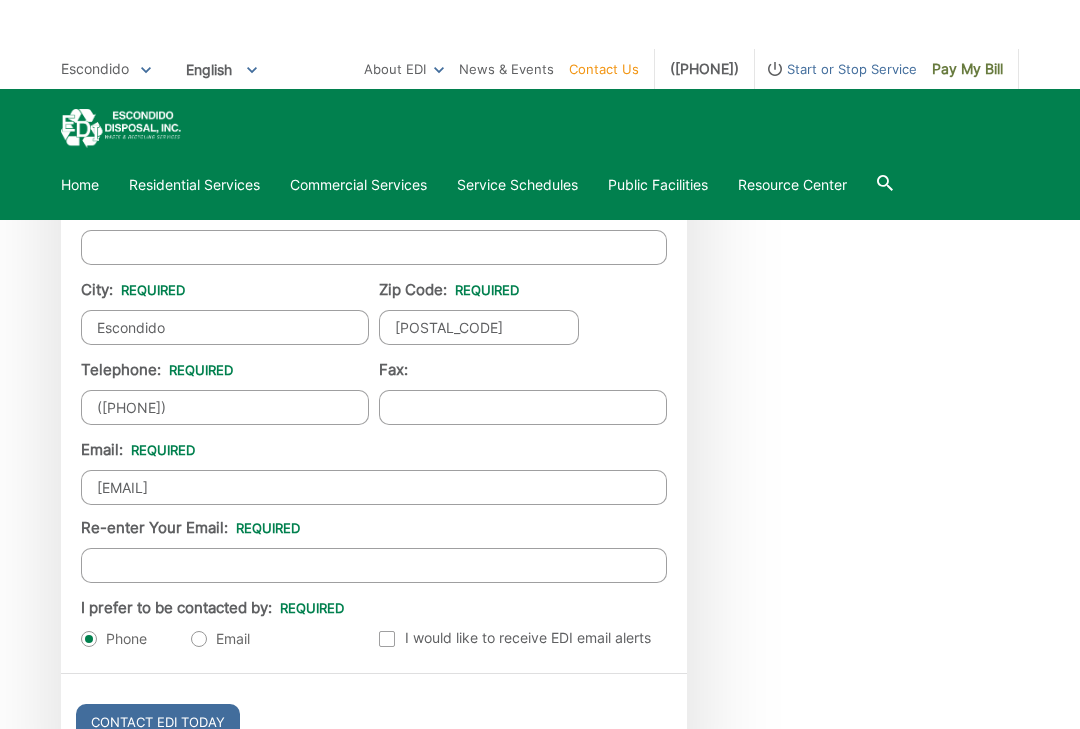 scroll, scrollTop: 1882, scrollLeft: 0, axis: vertical 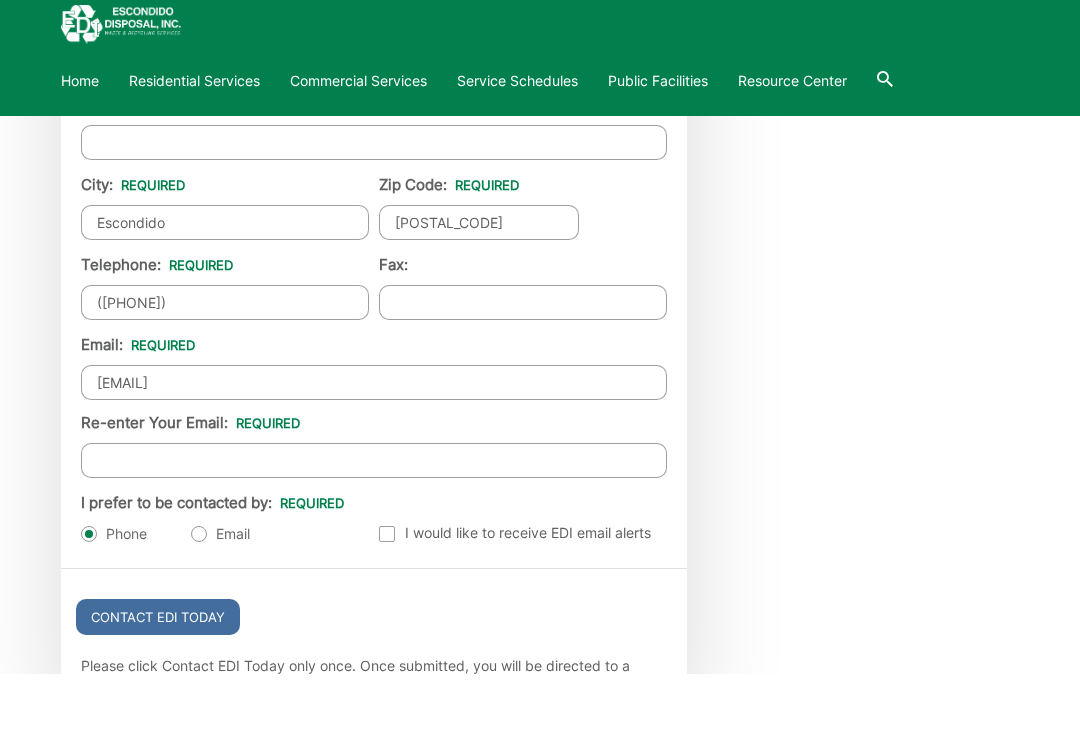 type on "badonnelly240@gmail.com" 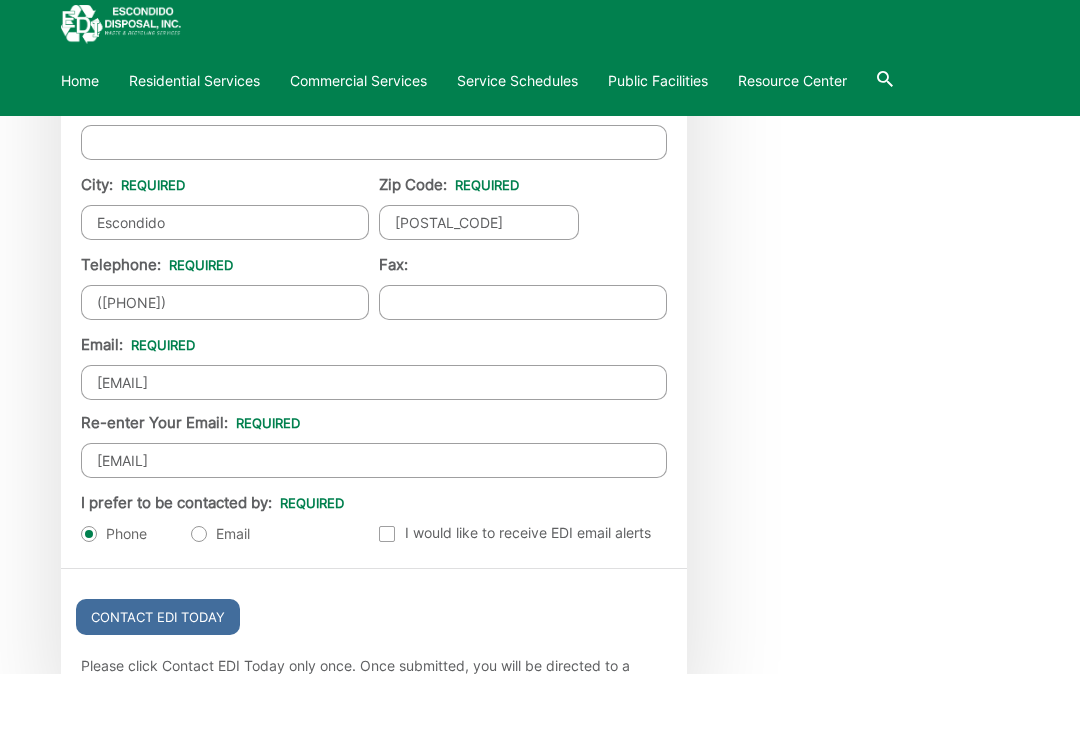 type on "badonnelly240@gmail.com" 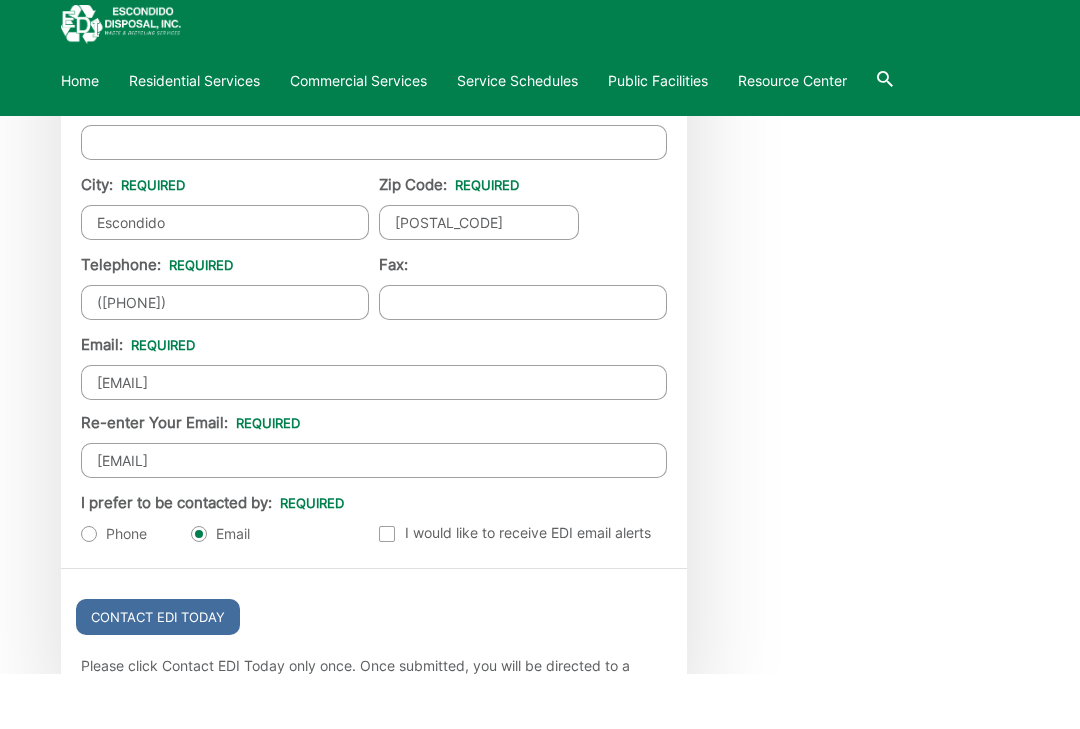 scroll, scrollTop: 1937, scrollLeft: 0, axis: vertical 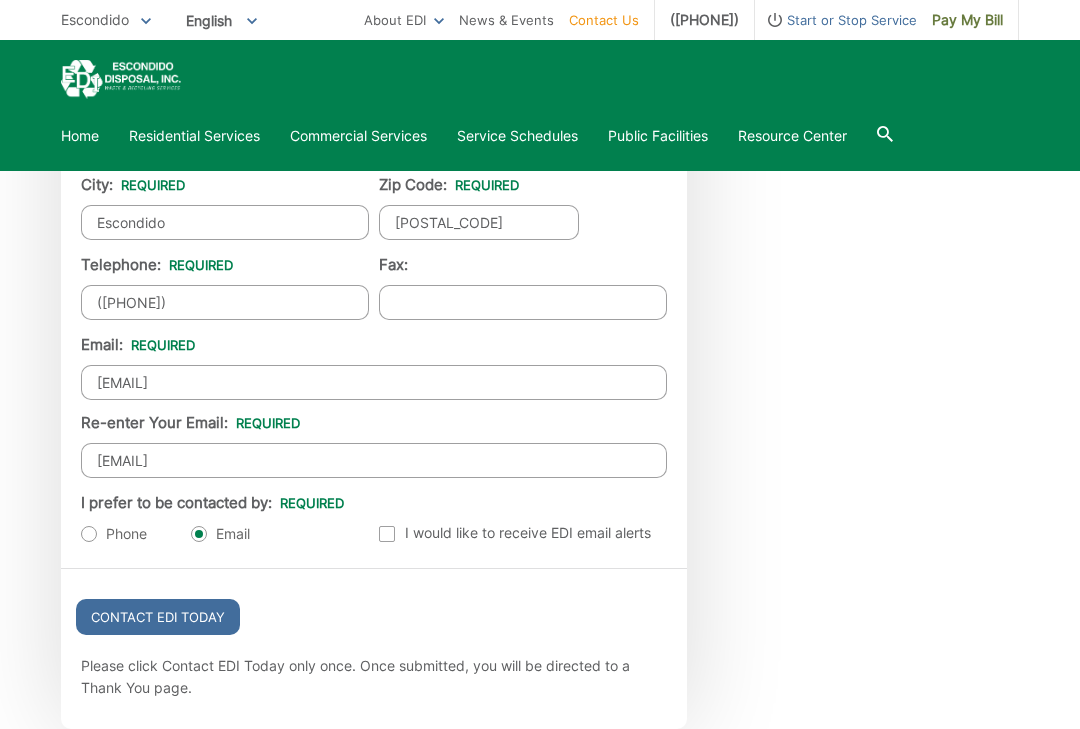 click on "Contact EDI Today" at bounding box center [158, 617] 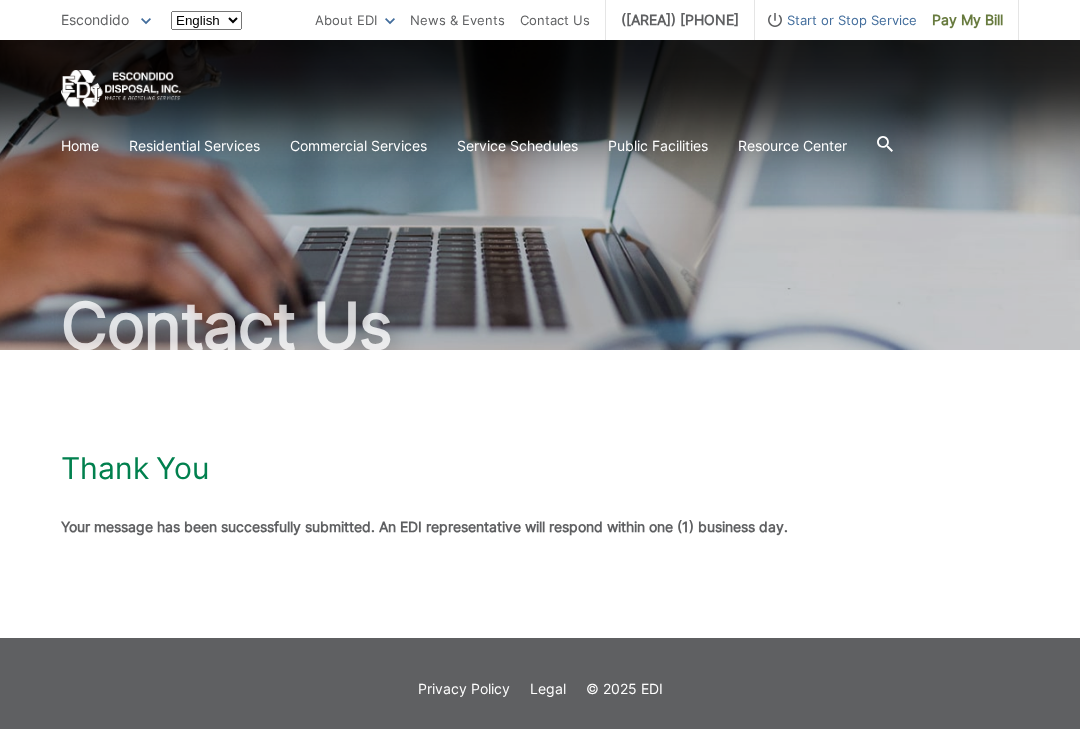 scroll, scrollTop: 0, scrollLeft: 0, axis: both 